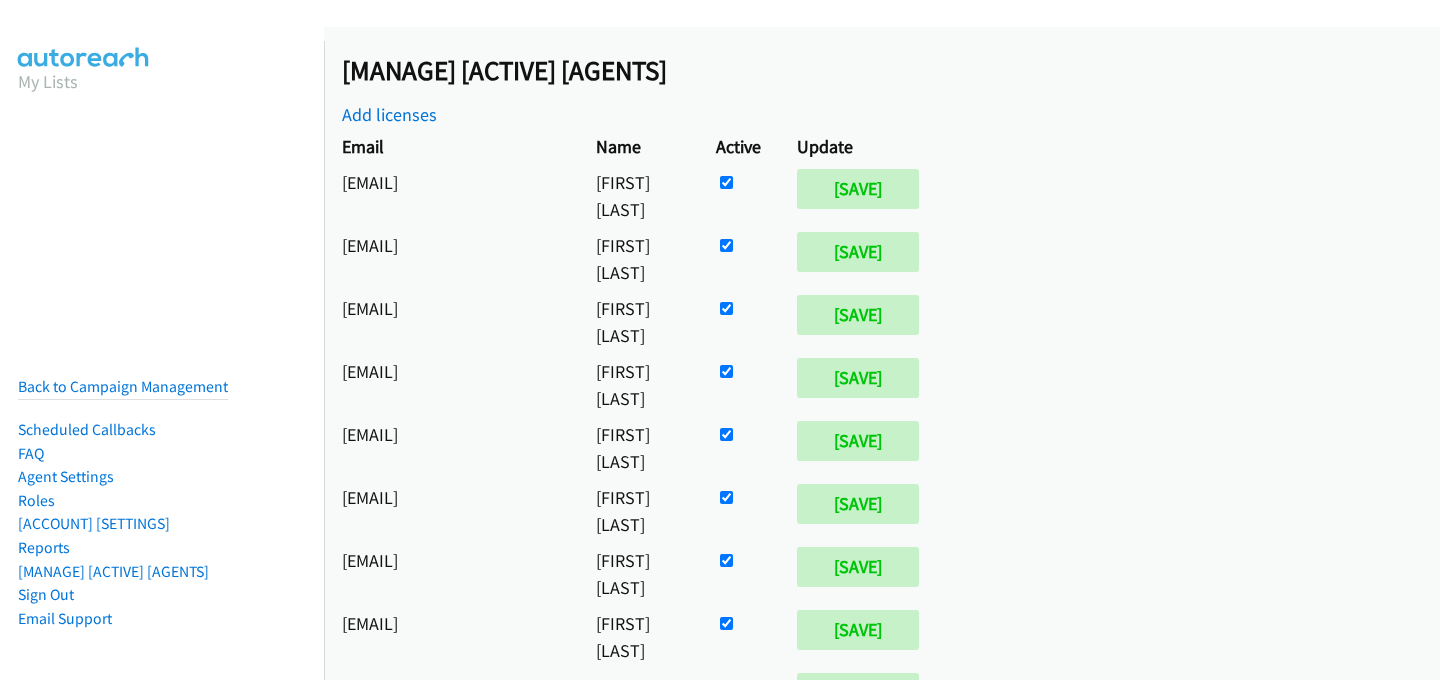scroll, scrollTop: 0, scrollLeft: 0, axis: both 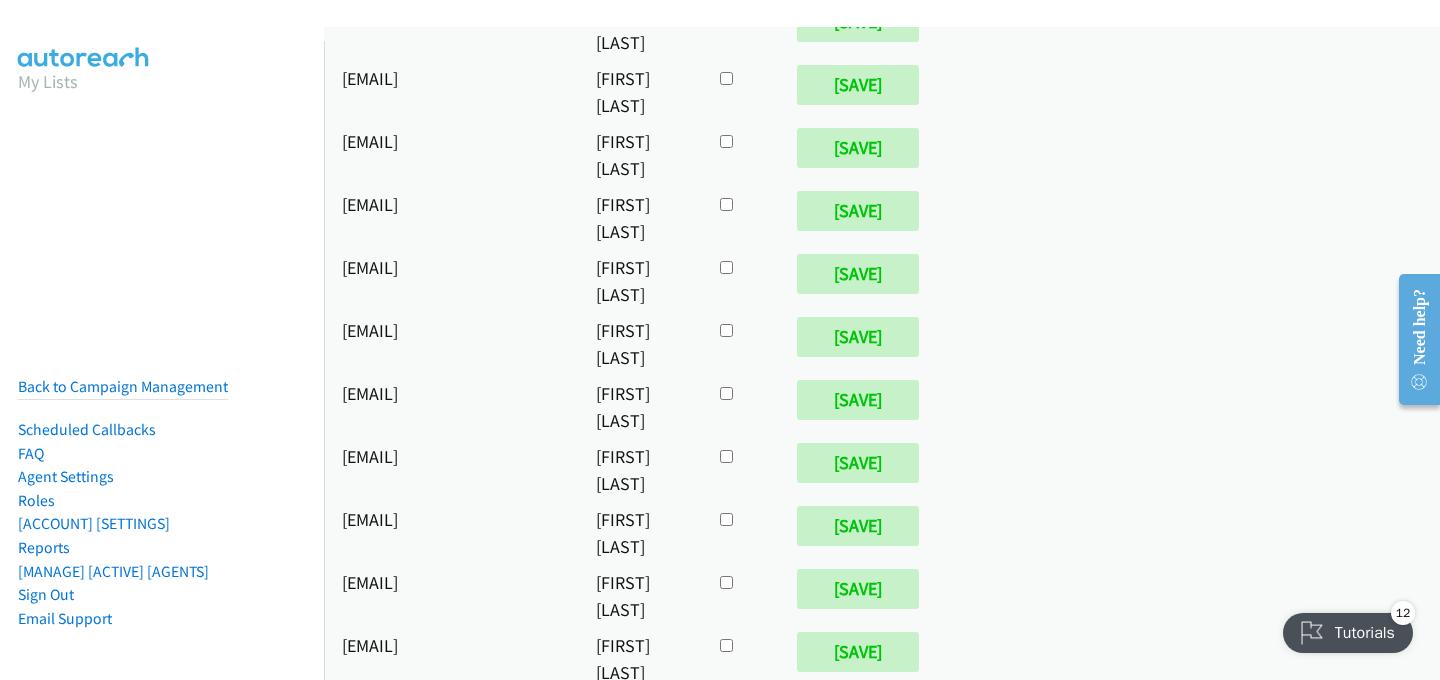 click at bounding box center (726, -9106) 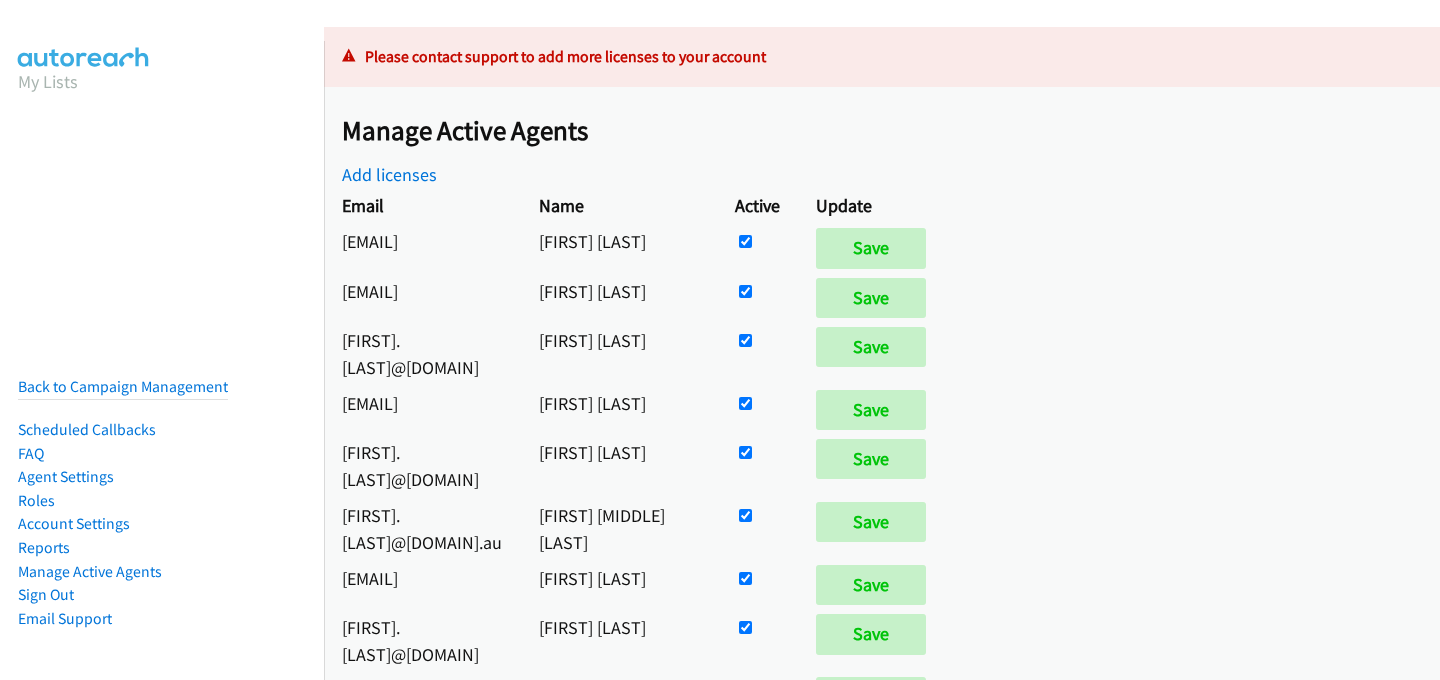 scroll, scrollTop: 0, scrollLeft: 0, axis: both 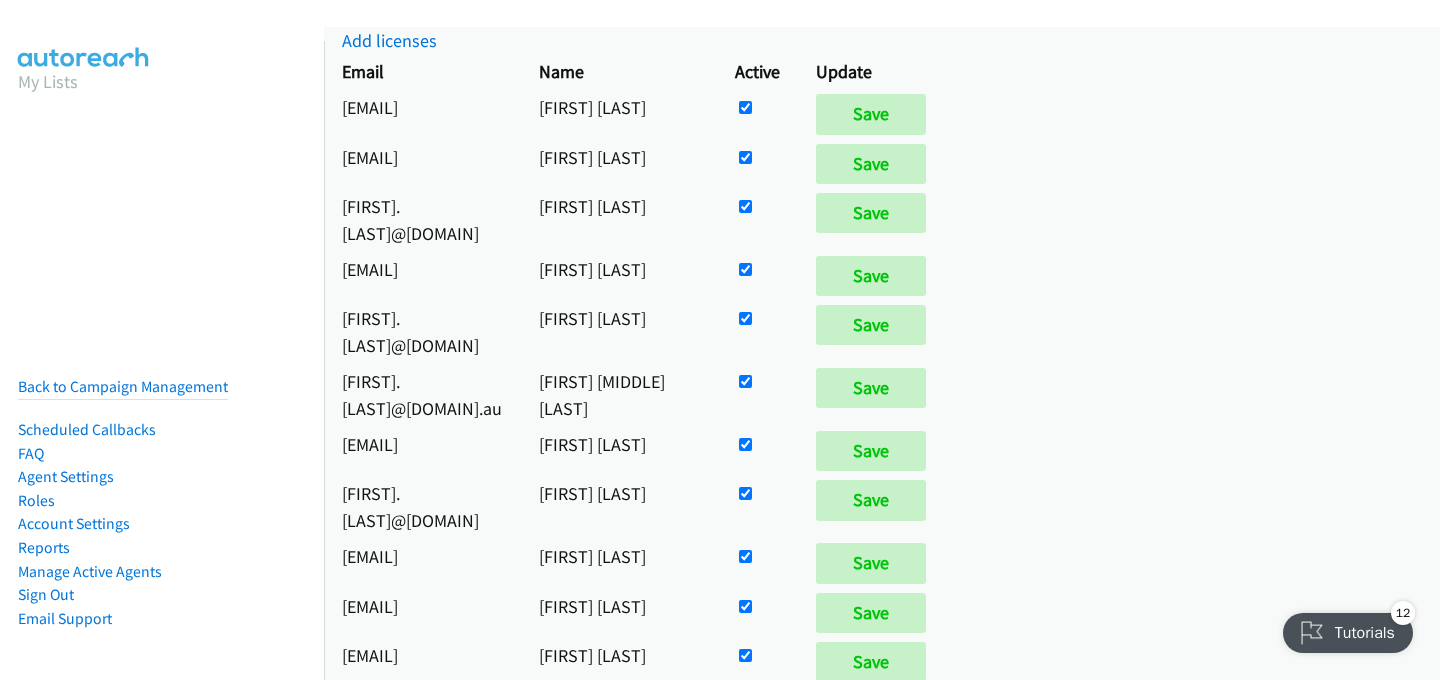 click at bounding box center (745, 107) 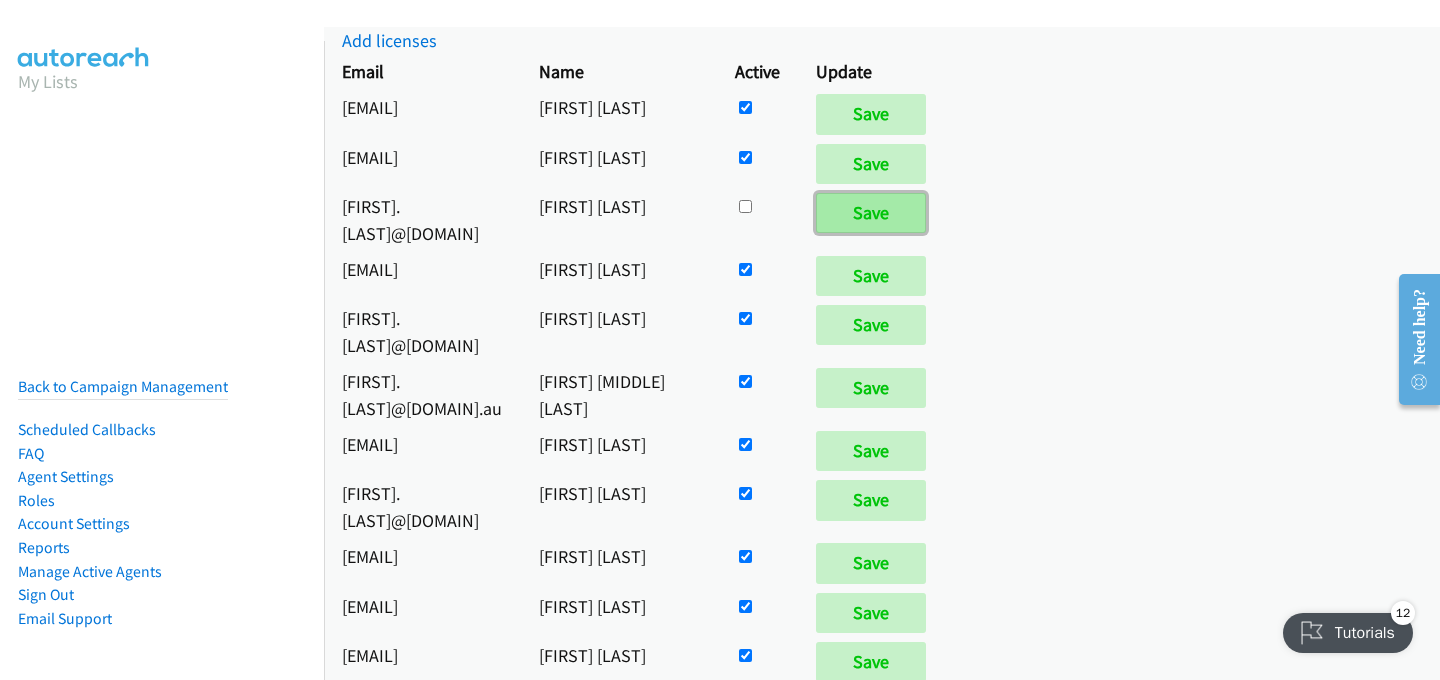 click on "Save" at bounding box center [871, 213] 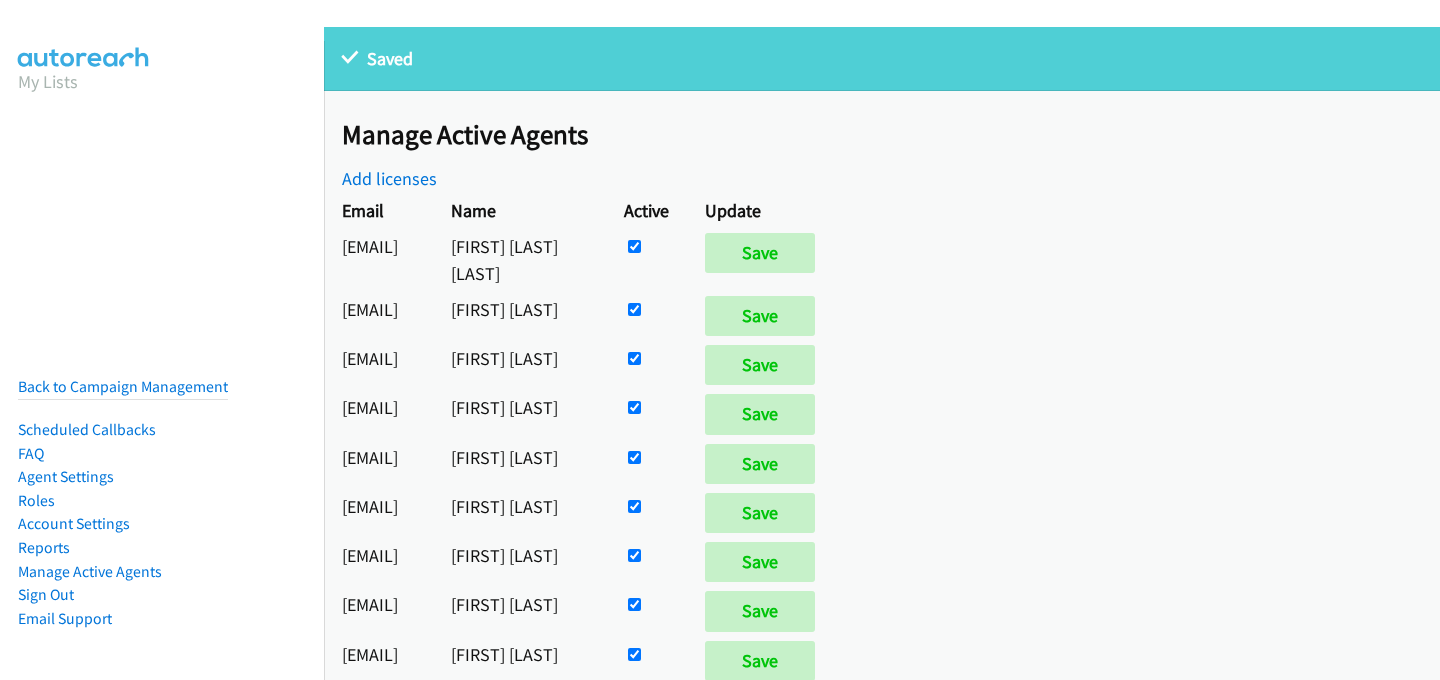 scroll, scrollTop: 0, scrollLeft: 0, axis: both 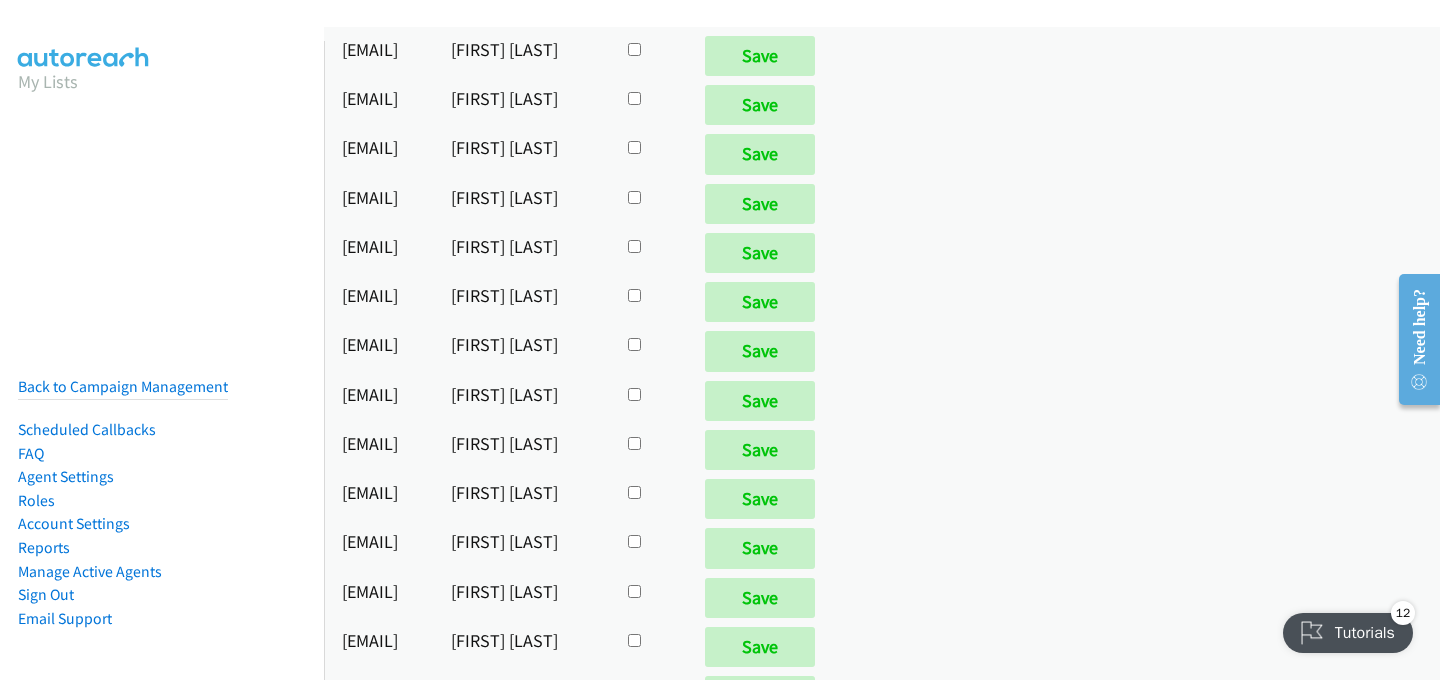 click at bounding box center [634, -9095] 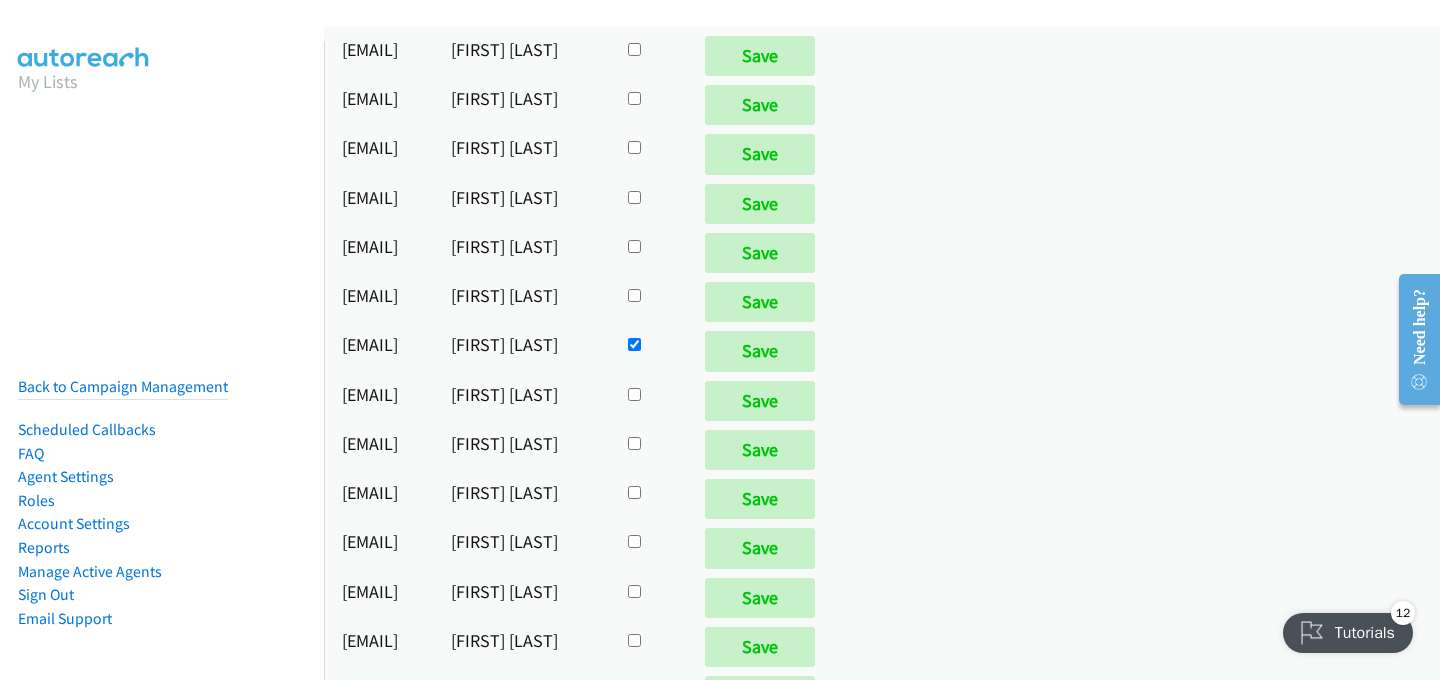 scroll, scrollTop: 9213, scrollLeft: 0, axis: vertical 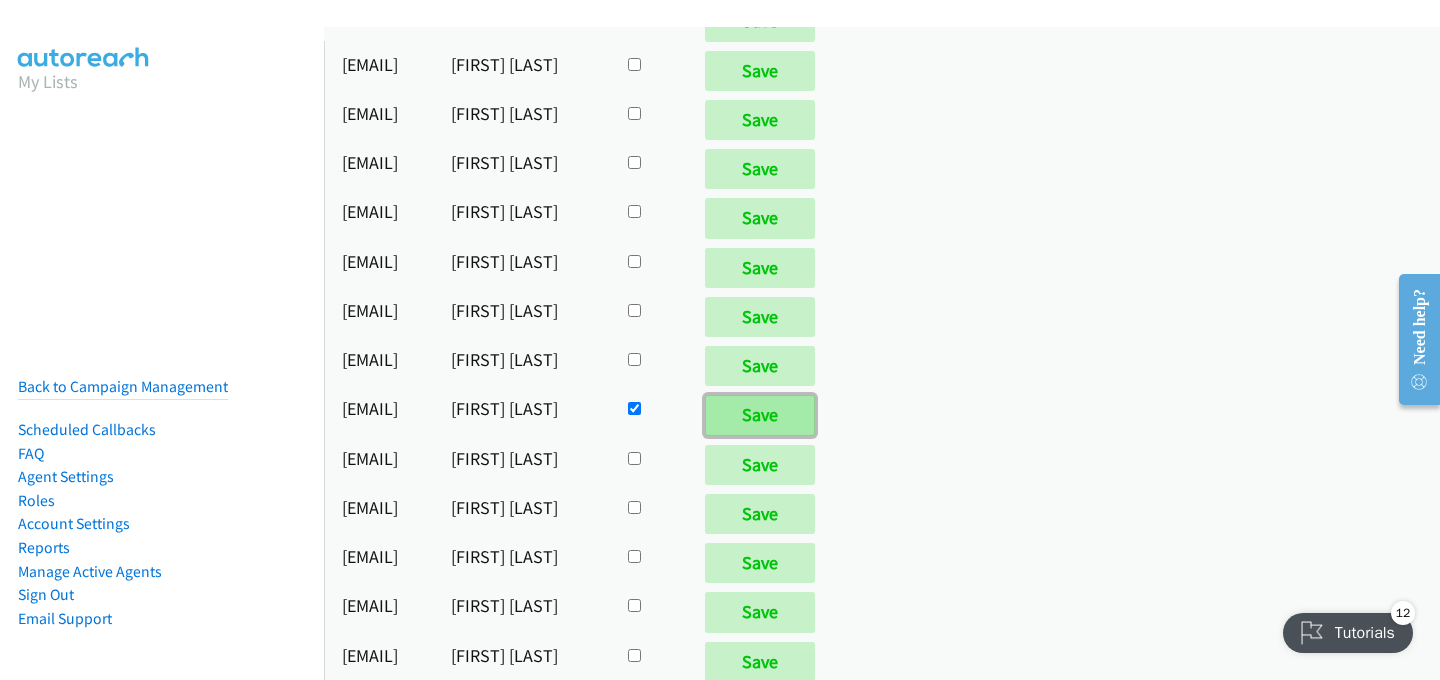 click on "Save" at bounding box center (760, 415) 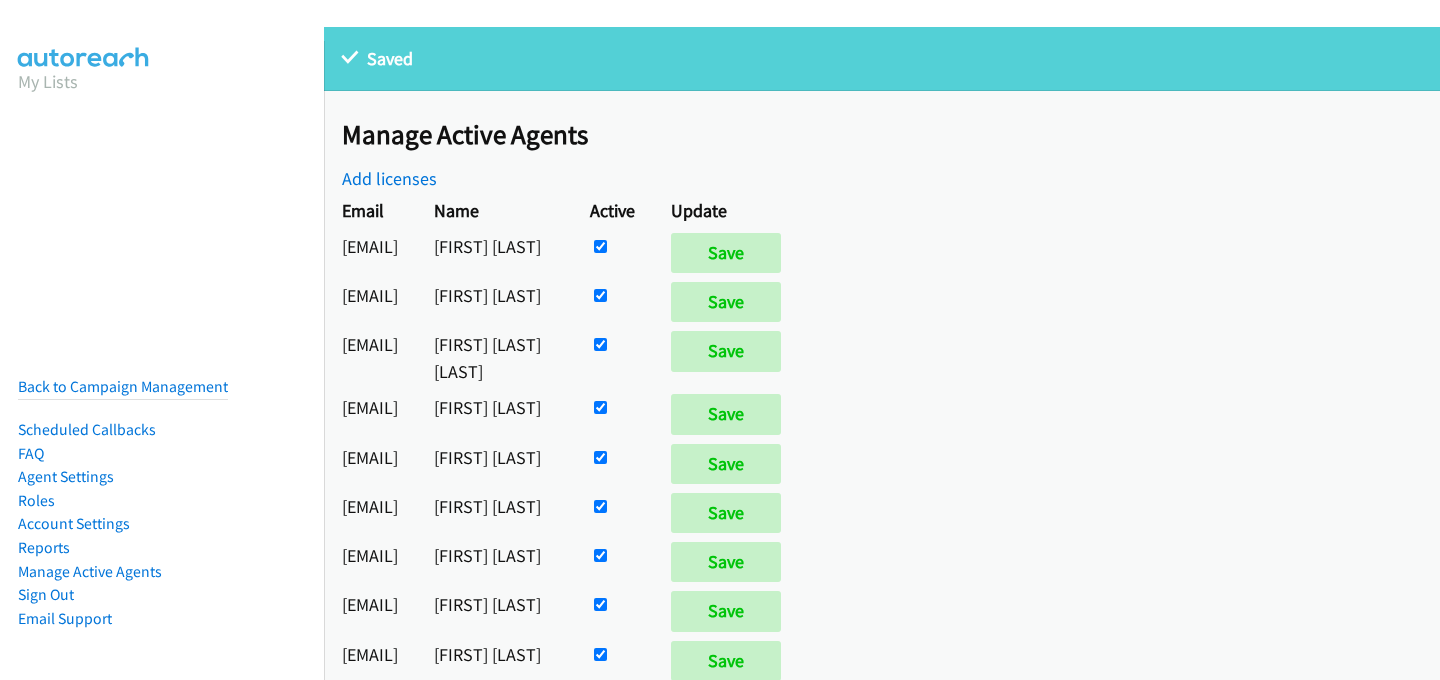 scroll, scrollTop: 0, scrollLeft: 0, axis: both 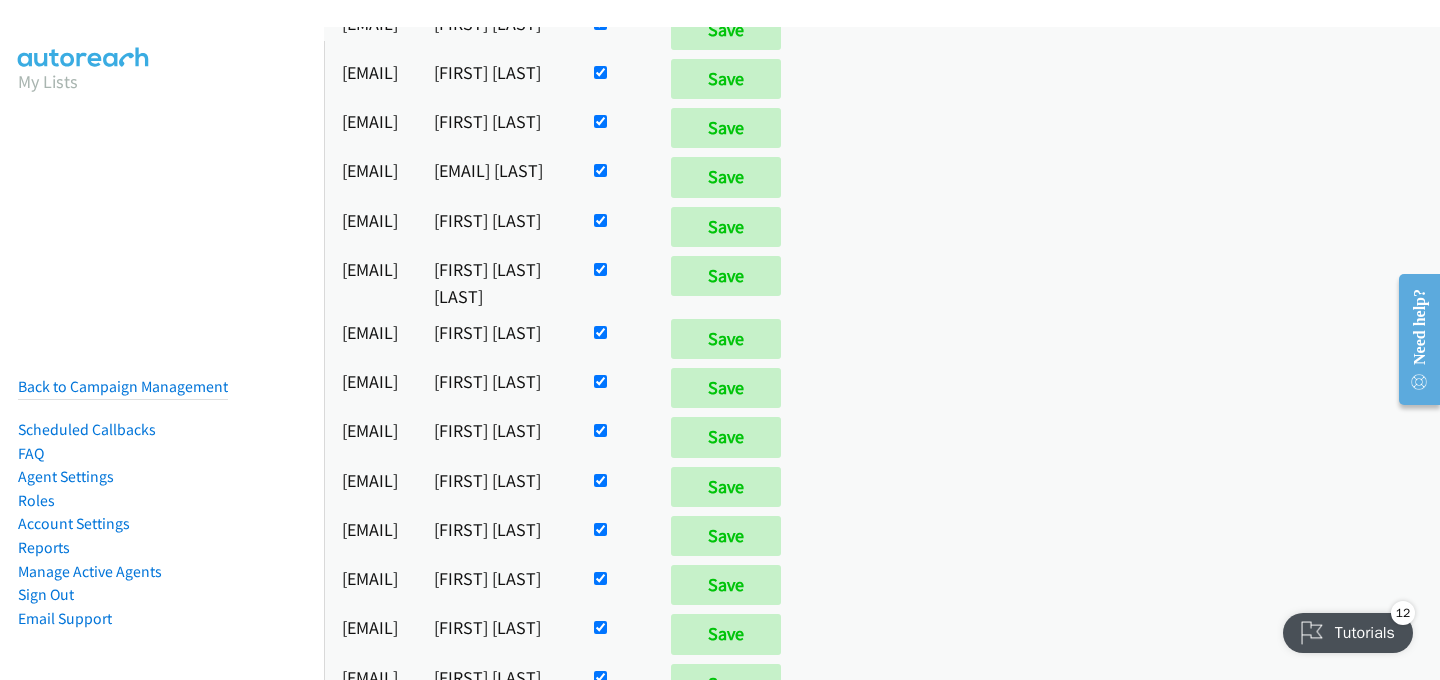 click at bounding box center [600, -1630] 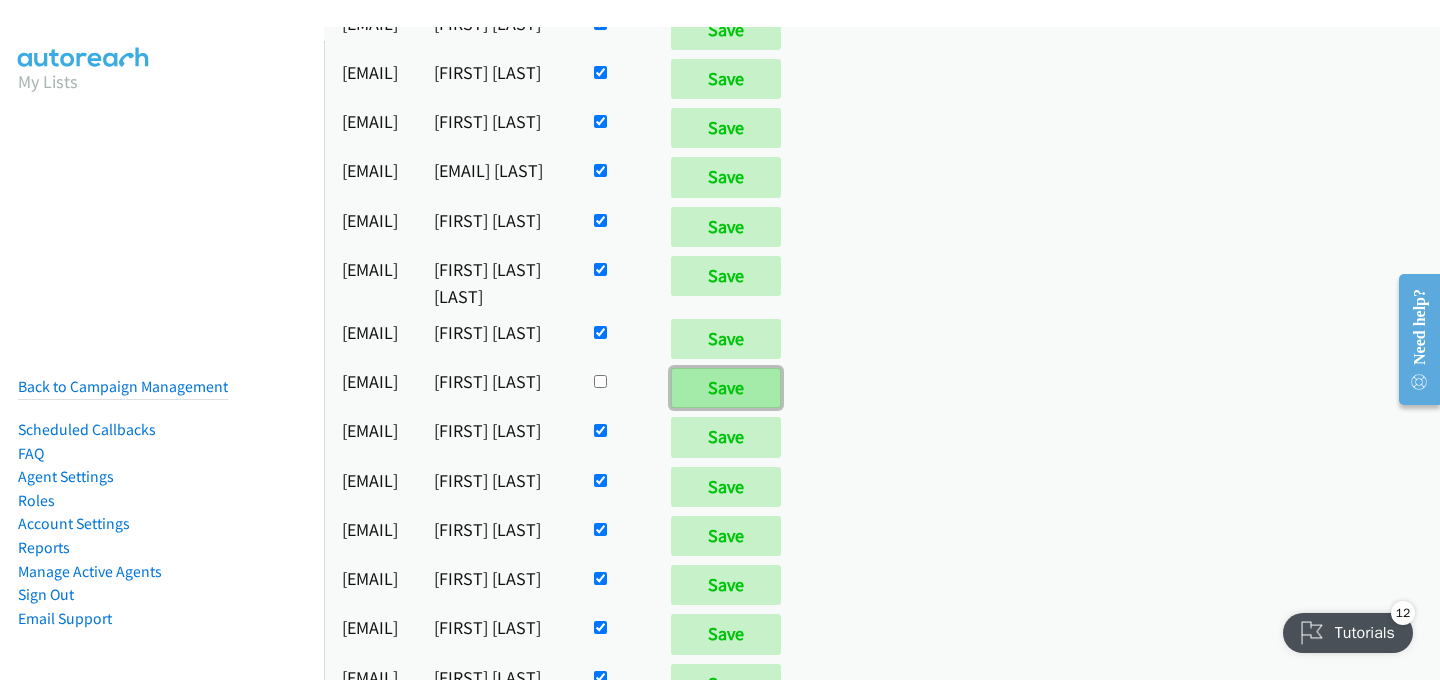 click on "Save" at bounding box center (726, 388) 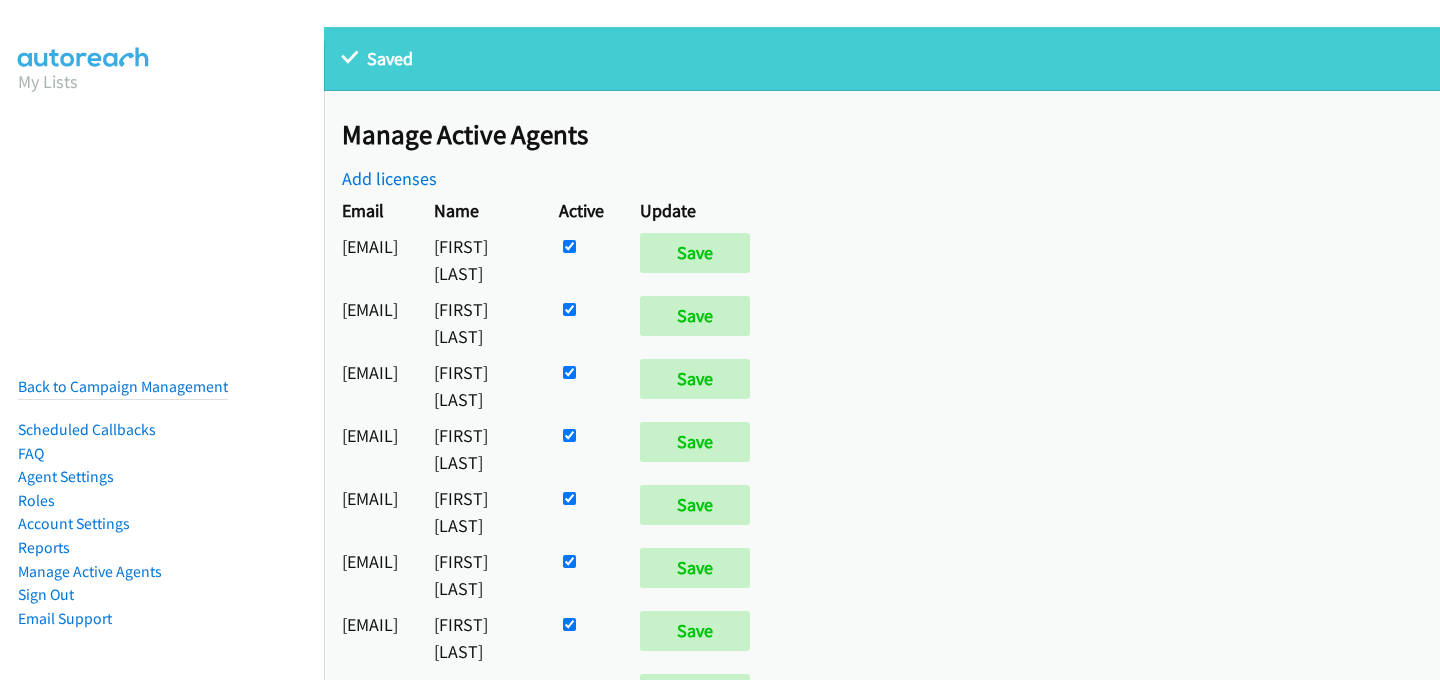 scroll, scrollTop: 0, scrollLeft: 0, axis: both 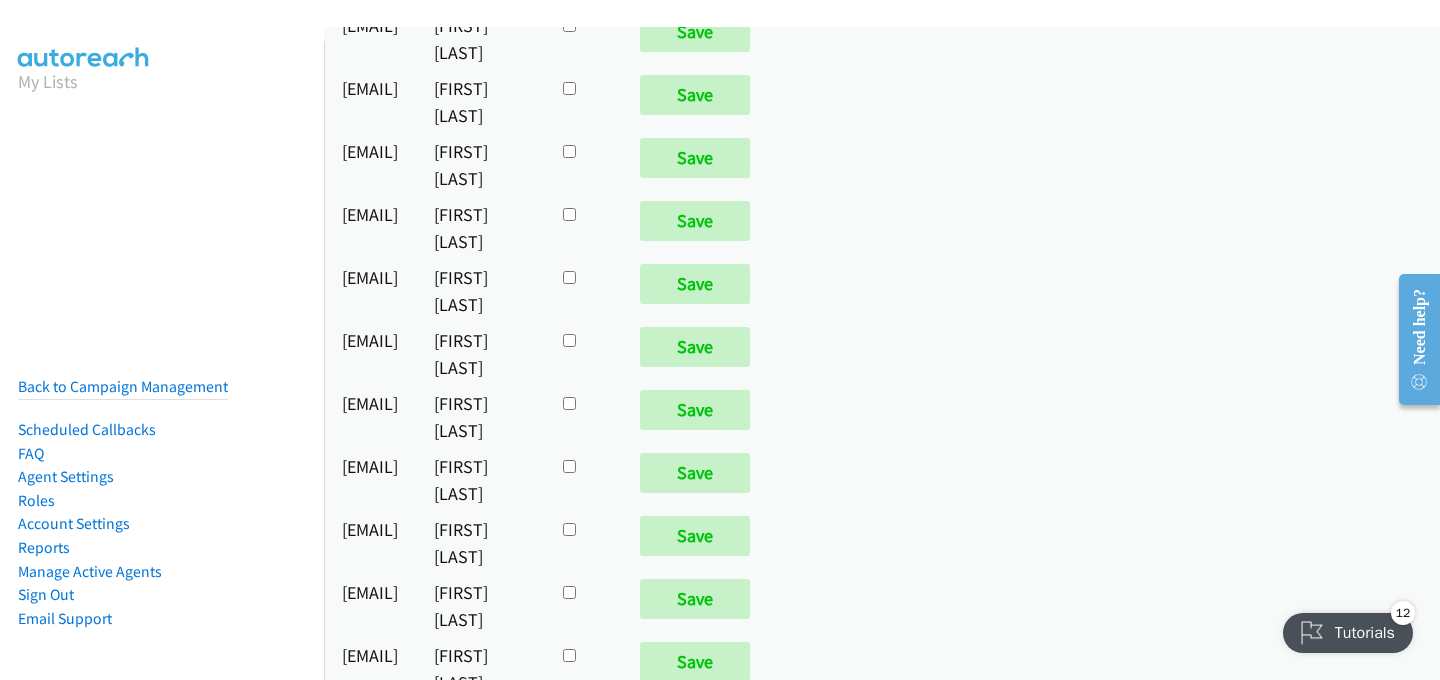 click at bounding box center [569, -9425] 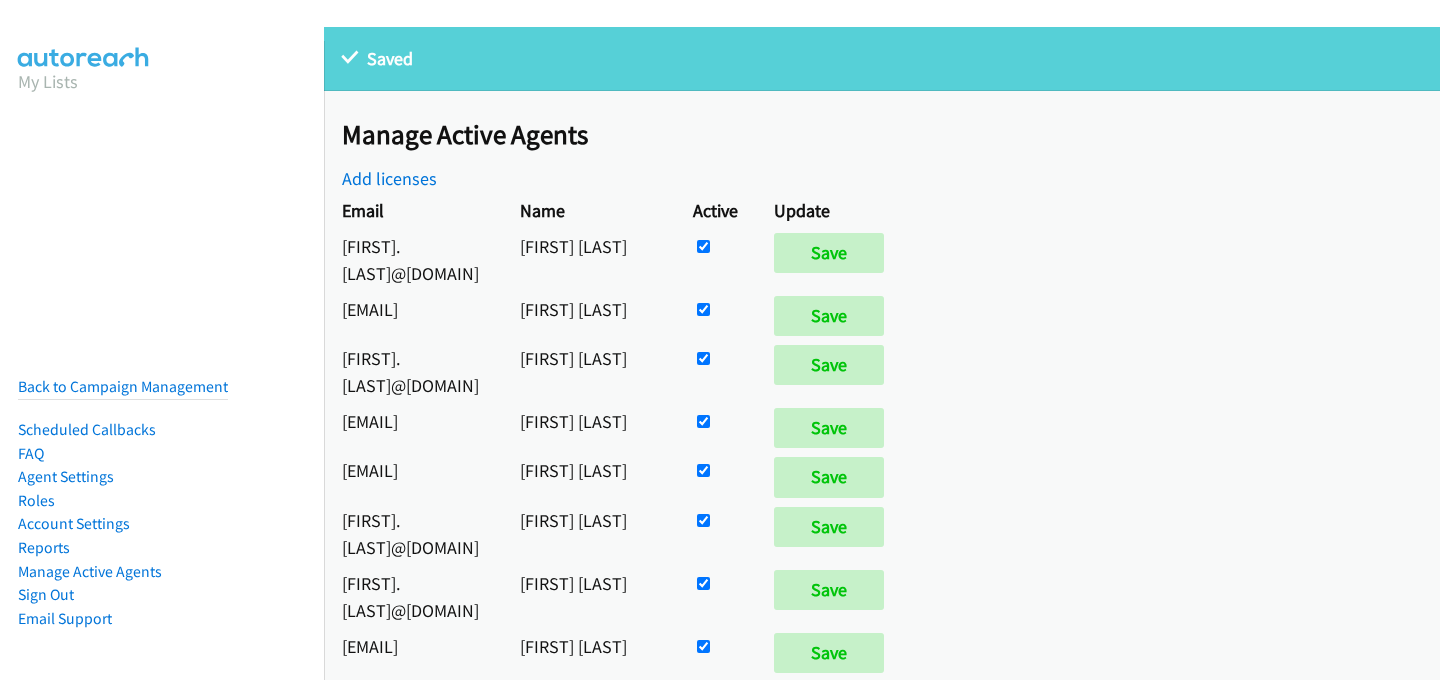 scroll, scrollTop: 0, scrollLeft: 0, axis: both 